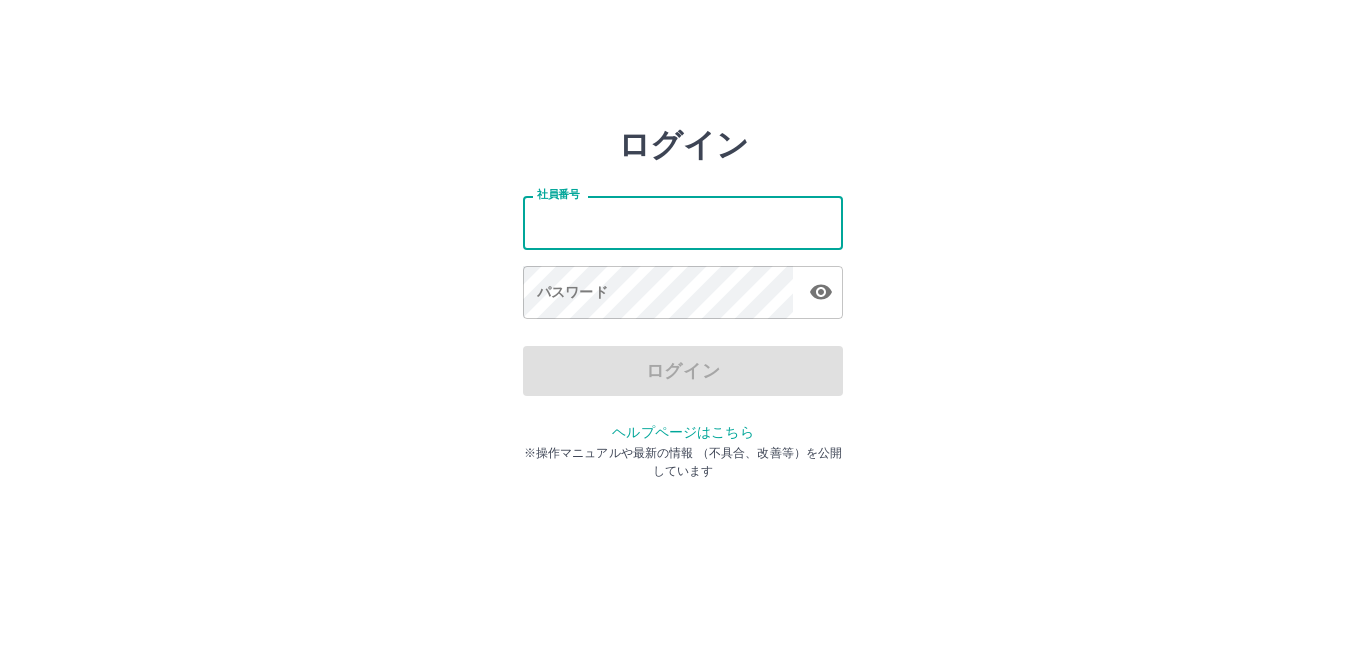 scroll, scrollTop: 0, scrollLeft: 0, axis: both 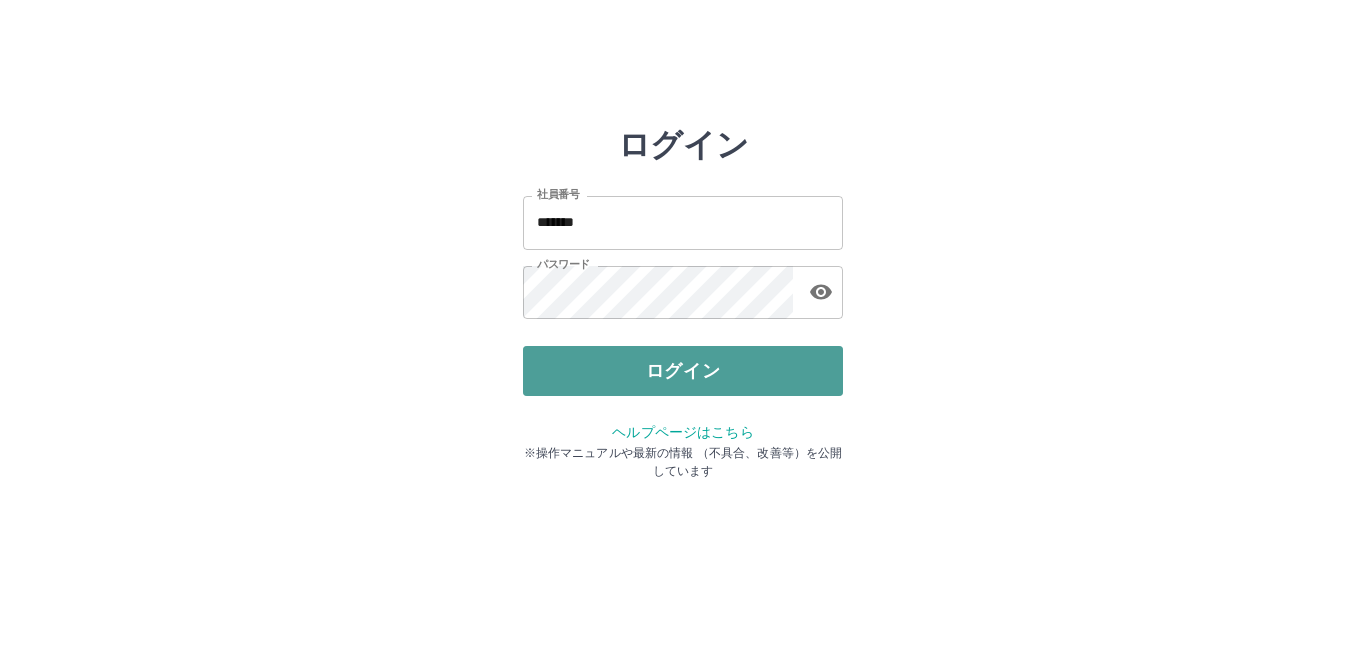 click on "ログイン" at bounding box center (683, 371) 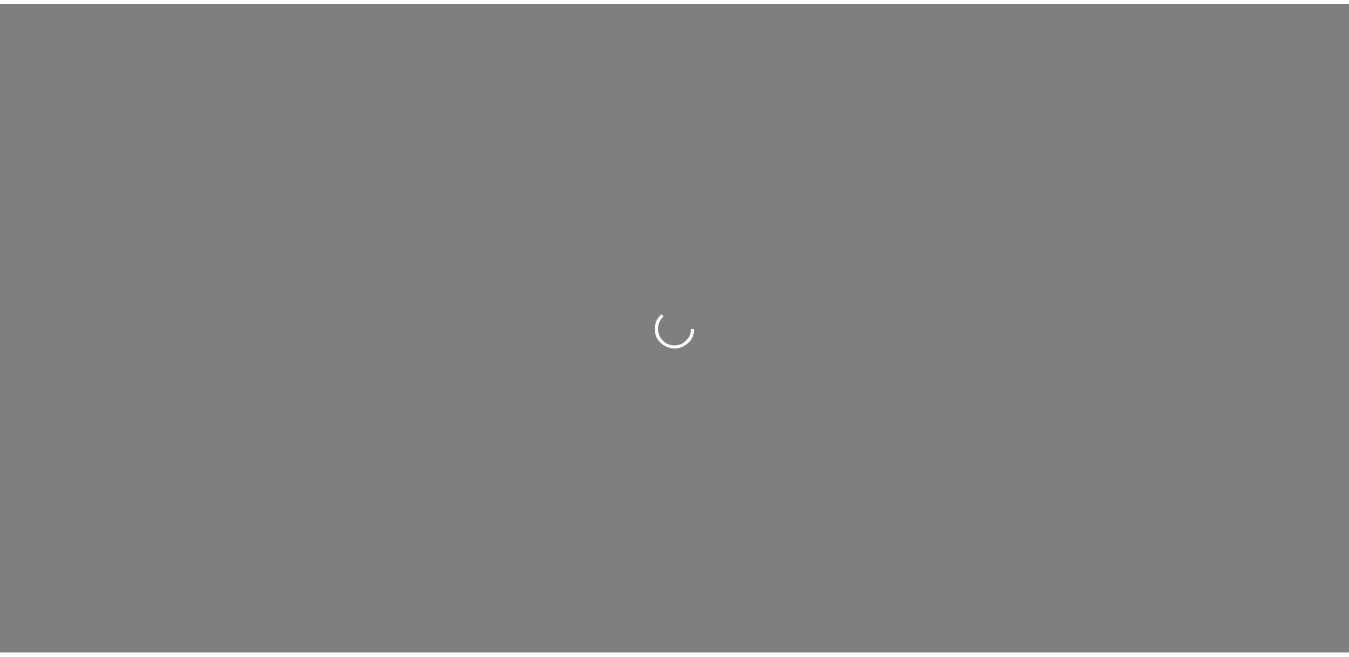 scroll, scrollTop: 0, scrollLeft: 0, axis: both 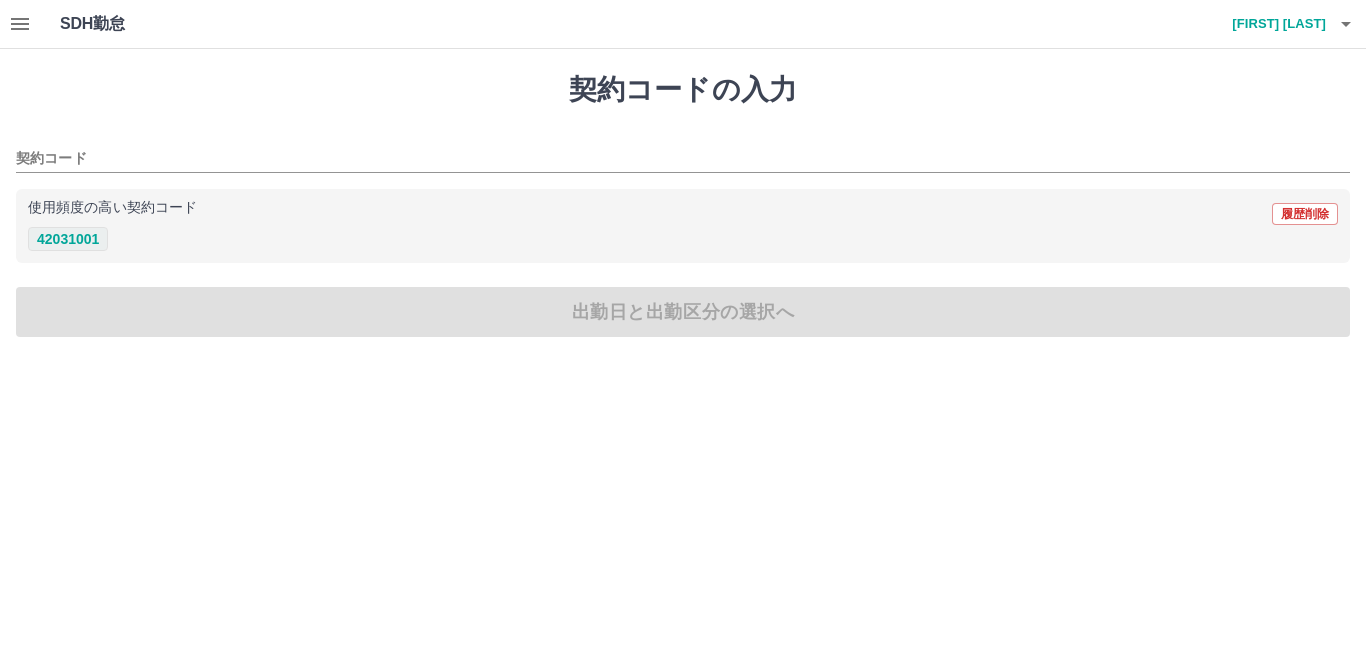 click on "42031001" at bounding box center [68, 239] 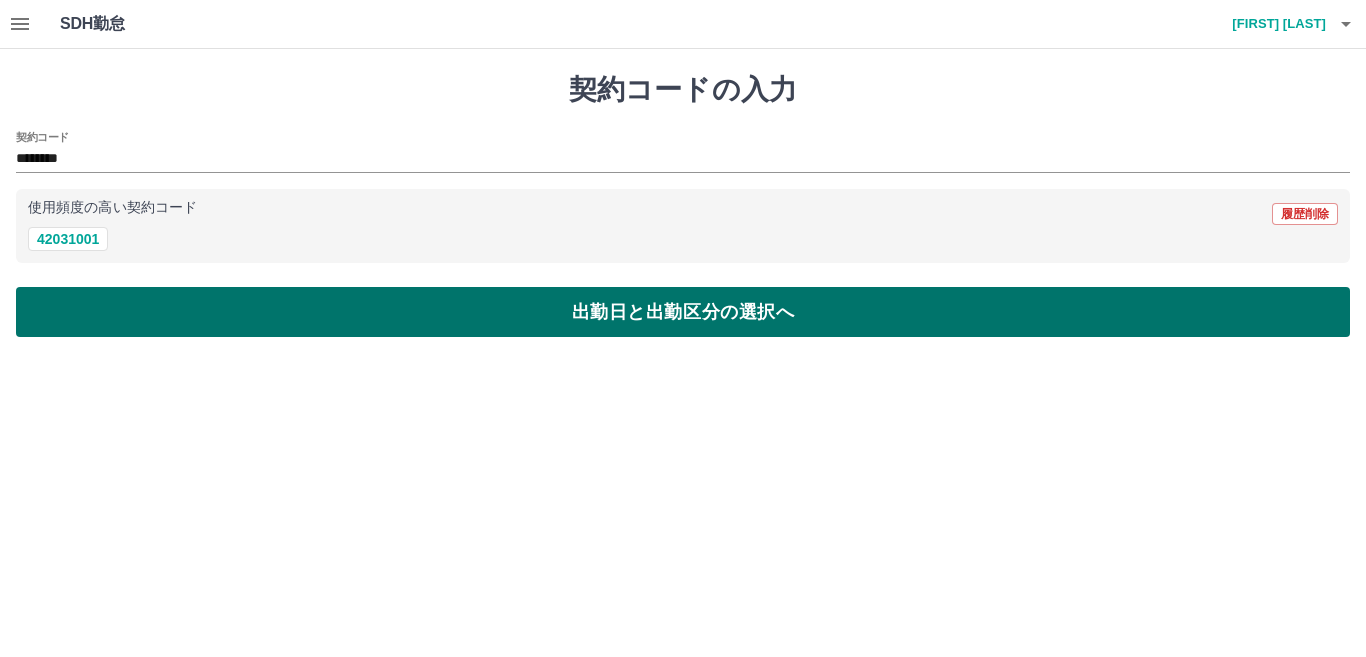 click on "出勤日と出勤区分の選択へ" at bounding box center (683, 312) 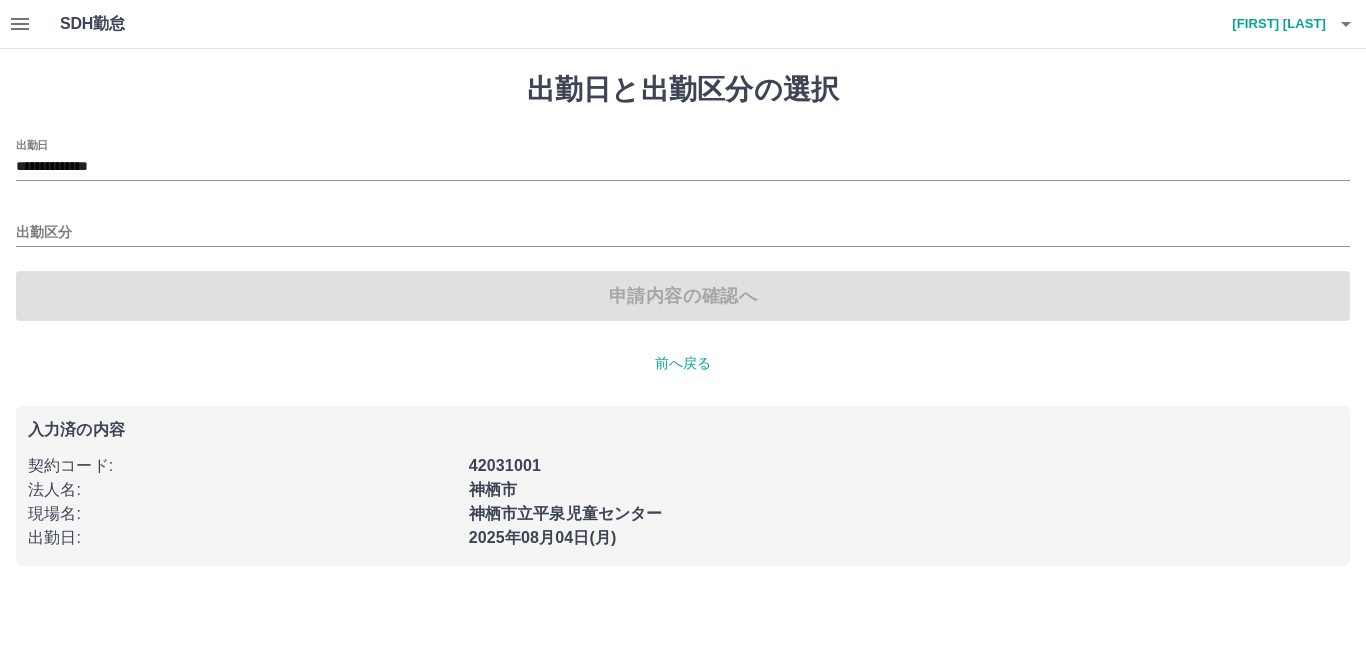 click on "**********" at bounding box center [683, 230] 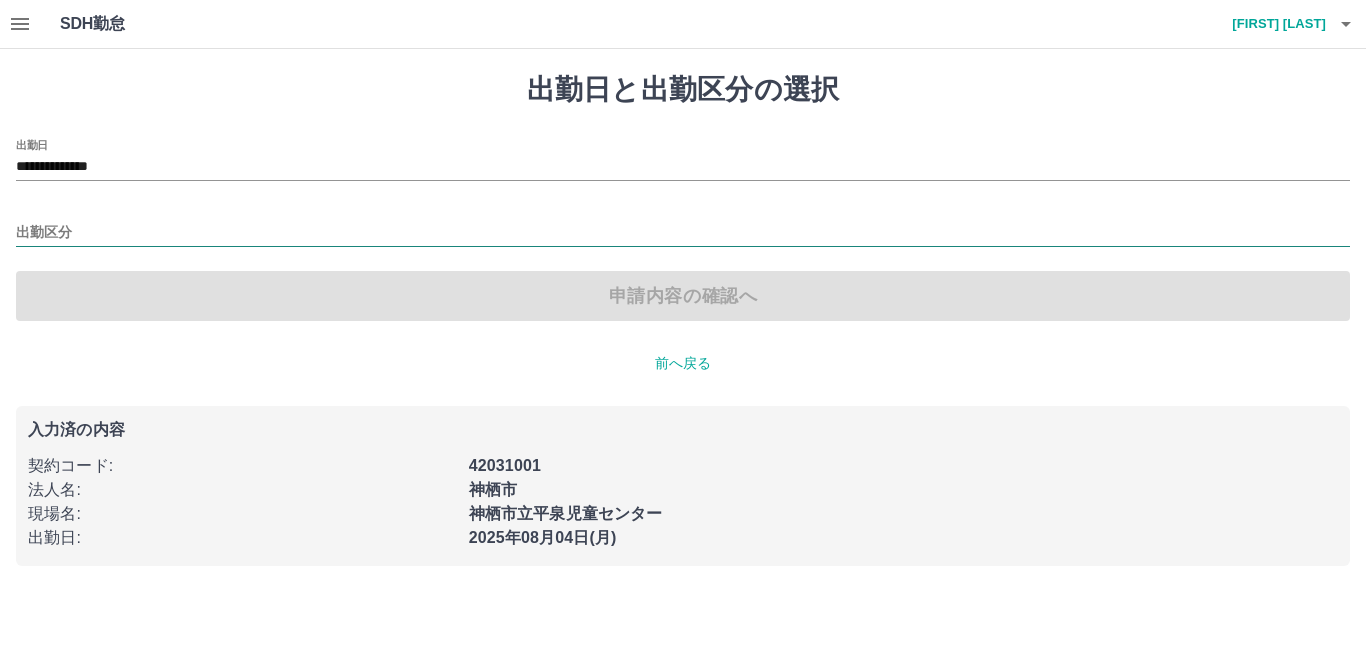 click on "出勤区分" at bounding box center [683, 233] 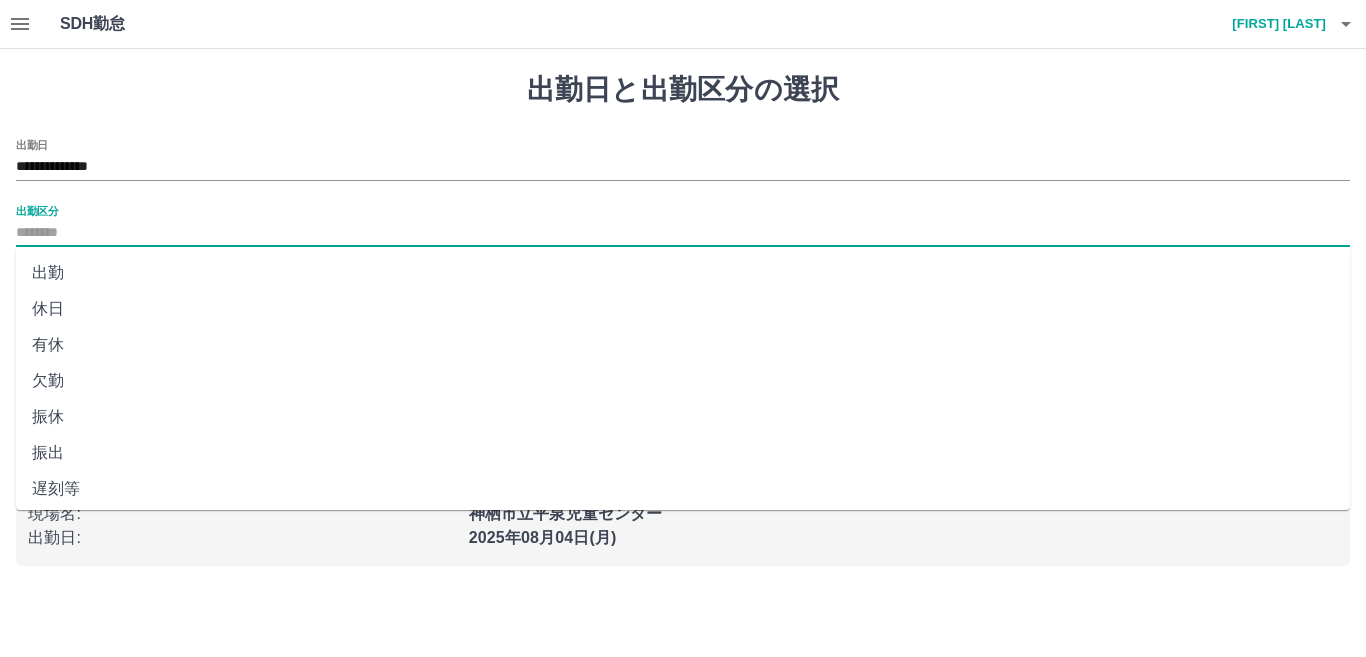 click on "休日" at bounding box center [683, 309] 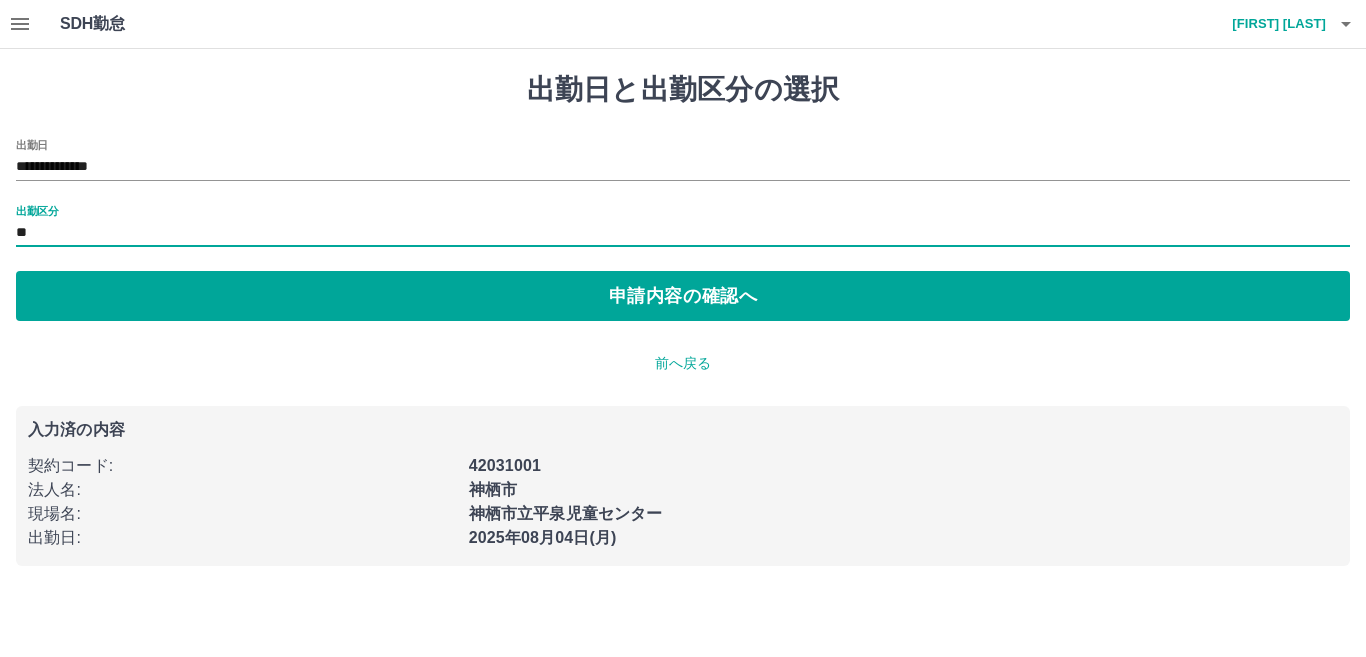 click on "**" at bounding box center (683, 234) 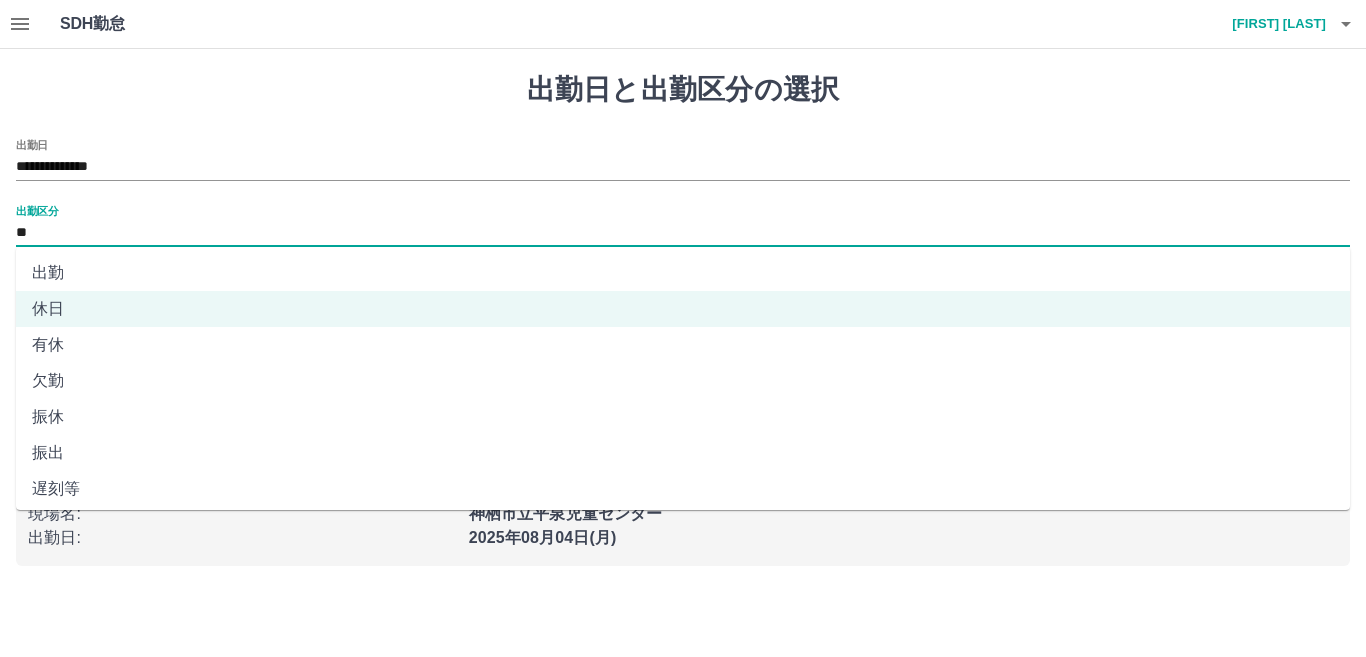 click on "出勤" at bounding box center (683, 273) 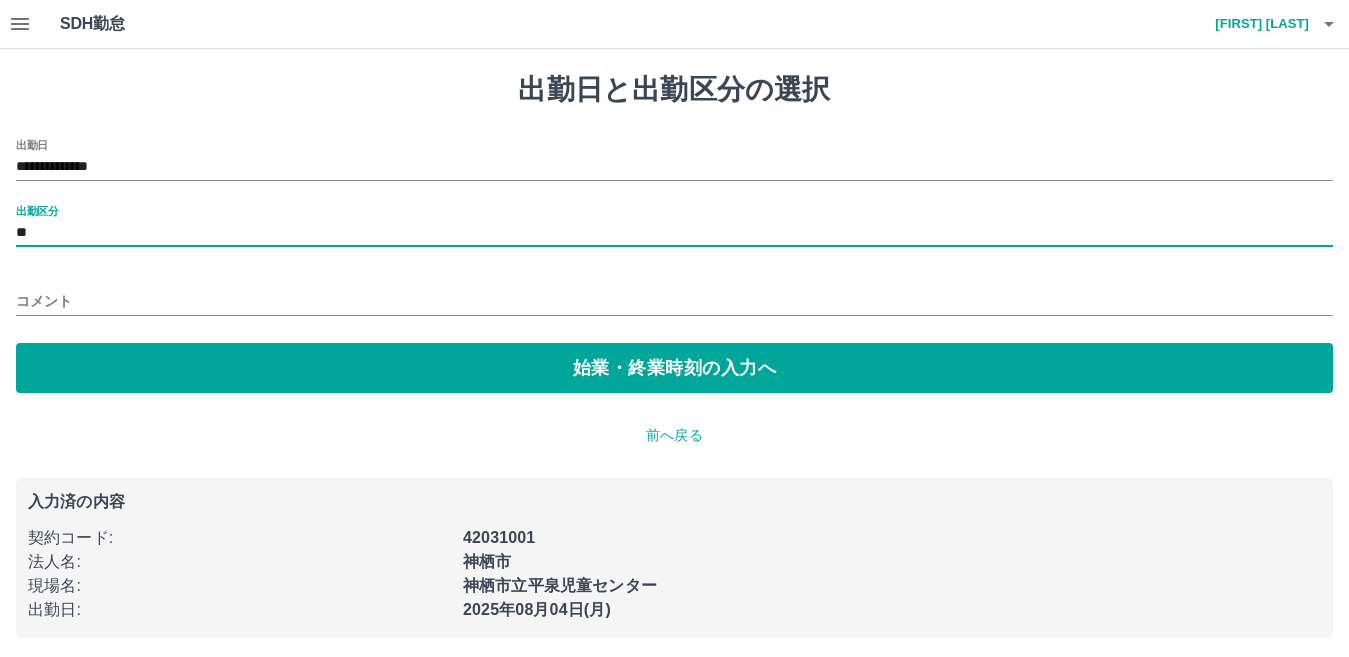 click on "コメント" at bounding box center (674, 301) 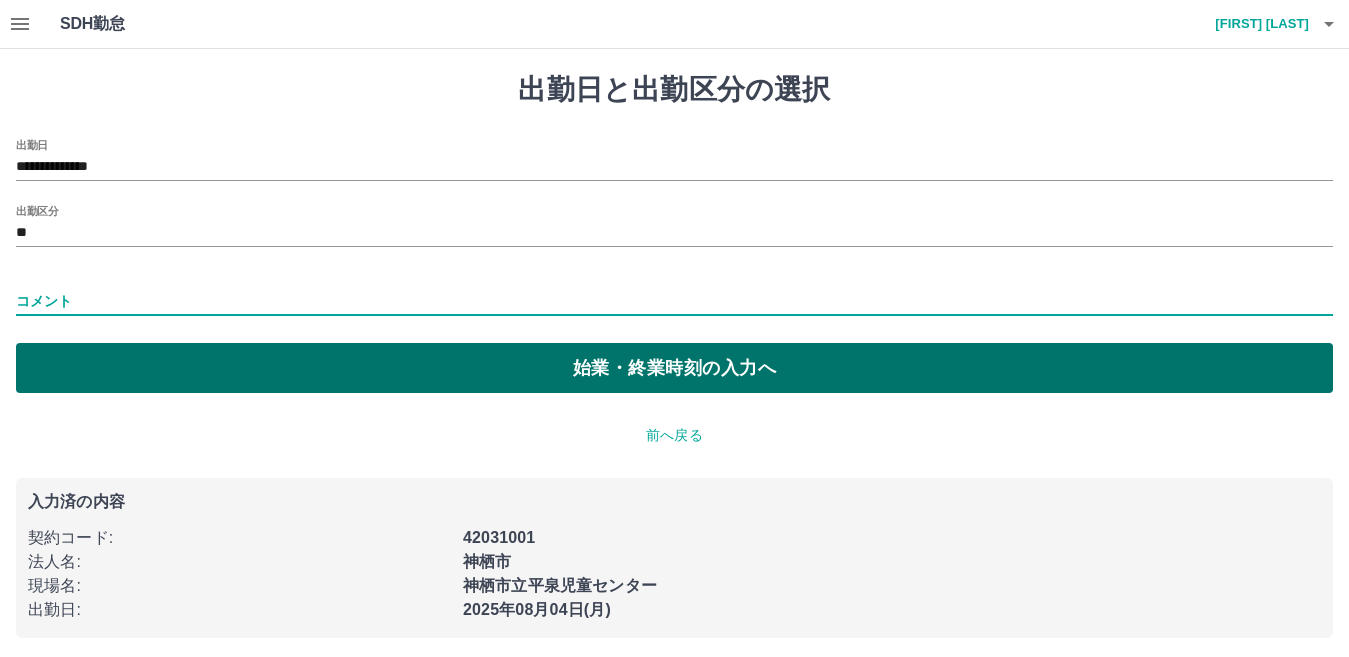 click on "始業・終業時刻の入力へ" at bounding box center [674, 368] 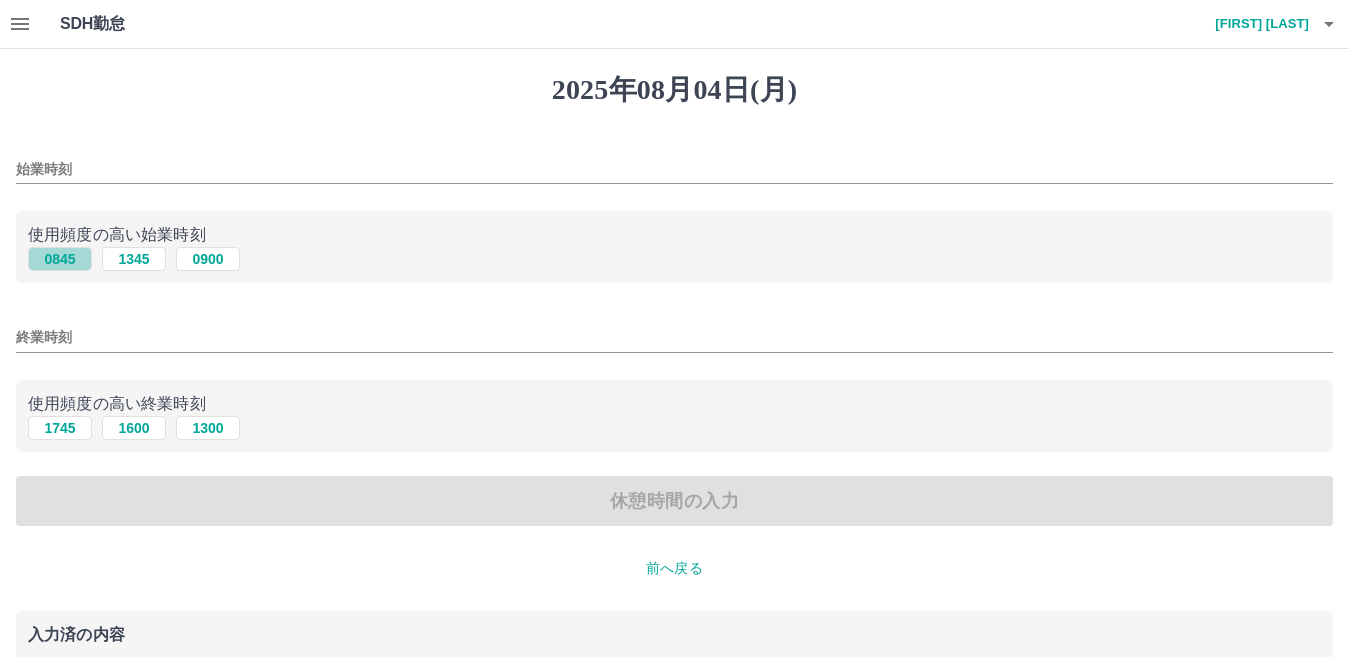click on "0845" at bounding box center [60, 259] 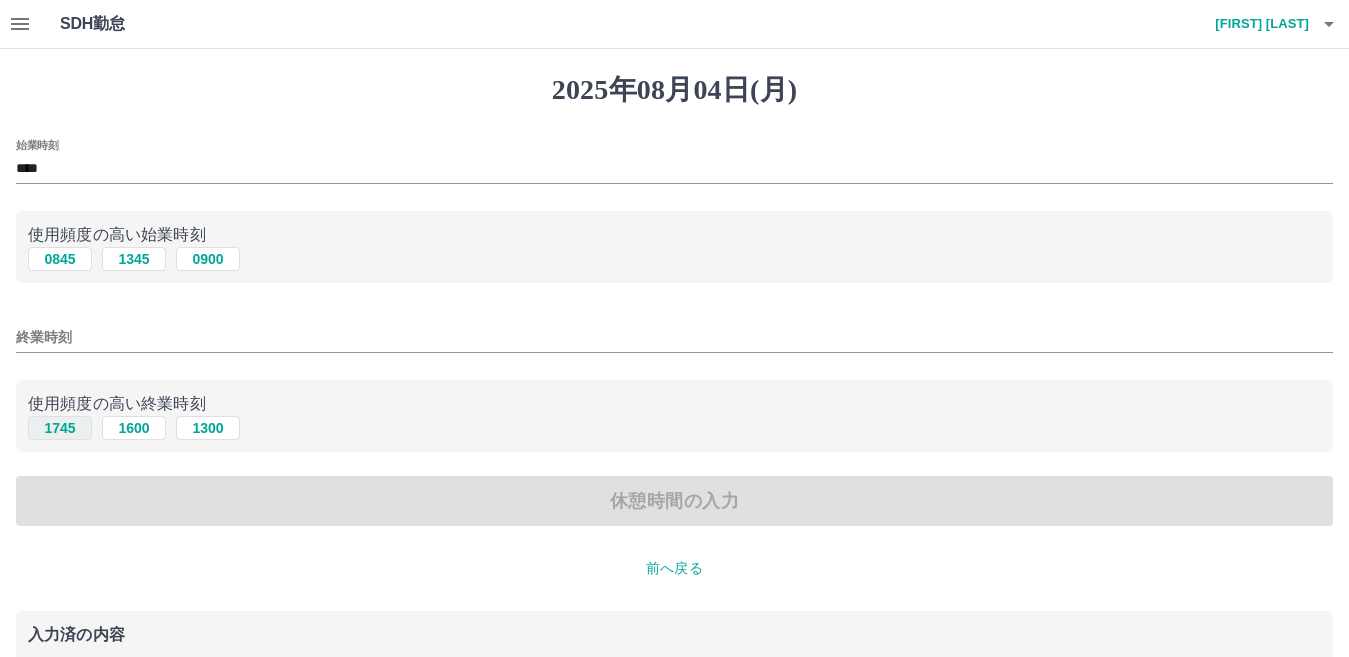 click on "1745" at bounding box center [60, 428] 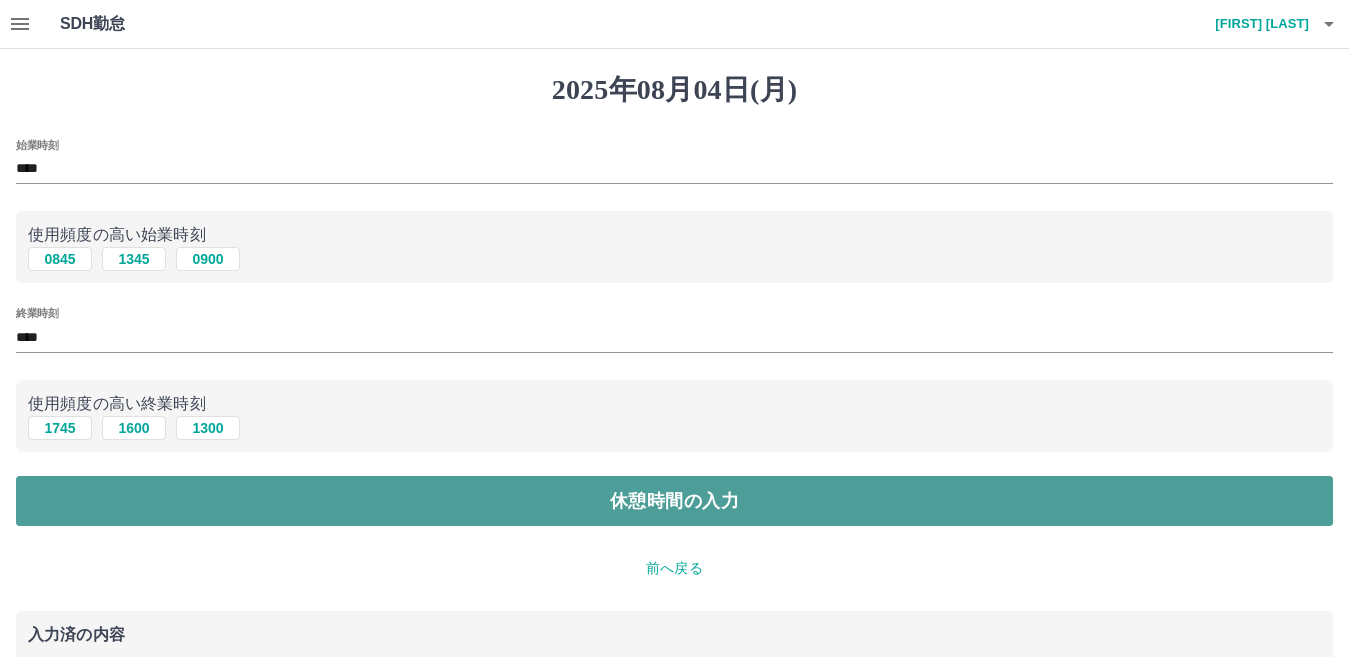 click on "休憩時間の入力" at bounding box center [674, 501] 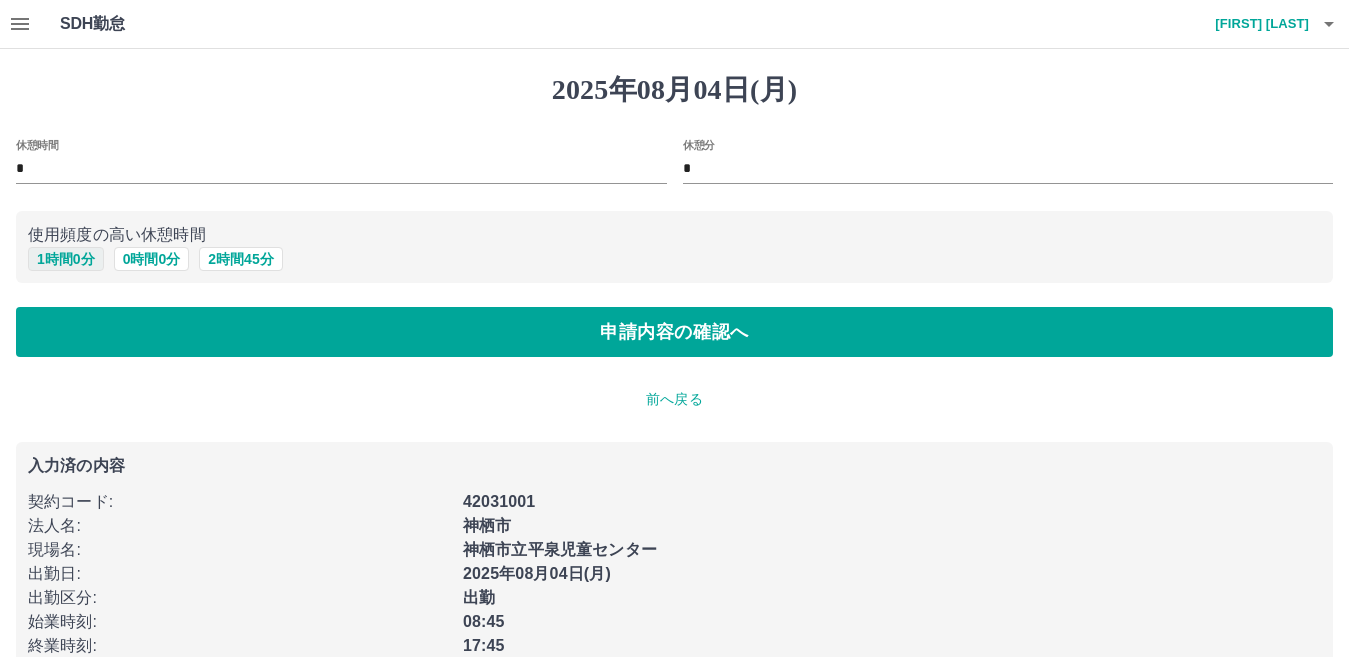 click on "1 時間 0 分" at bounding box center [66, 259] 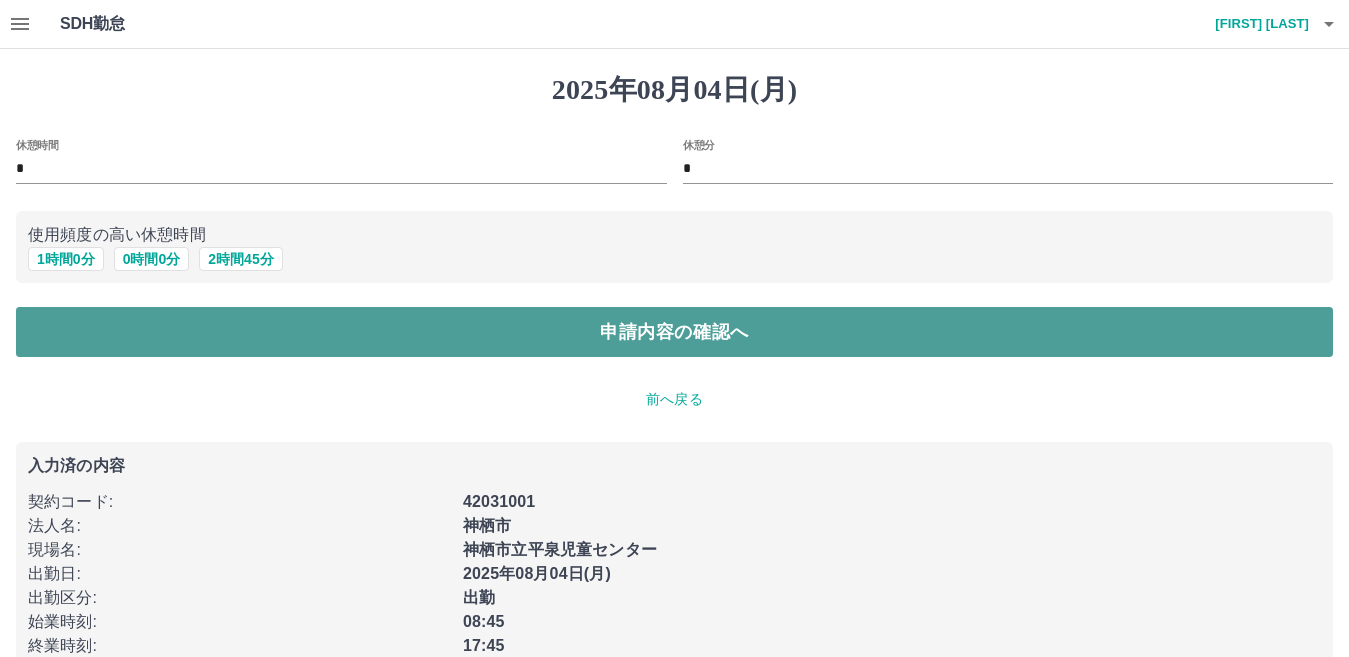 click on "申請内容の確認へ" at bounding box center [674, 332] 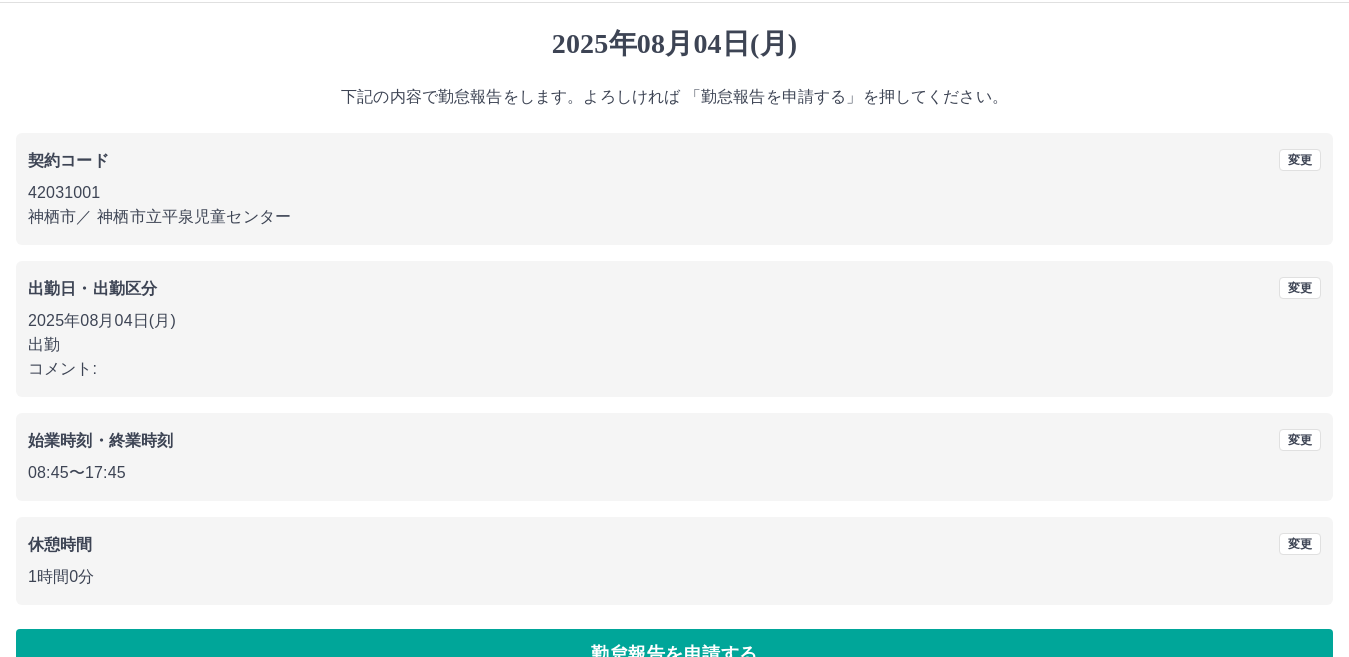 scroll, scrollTop: 92, scrollLeft: 0, axis: vertical 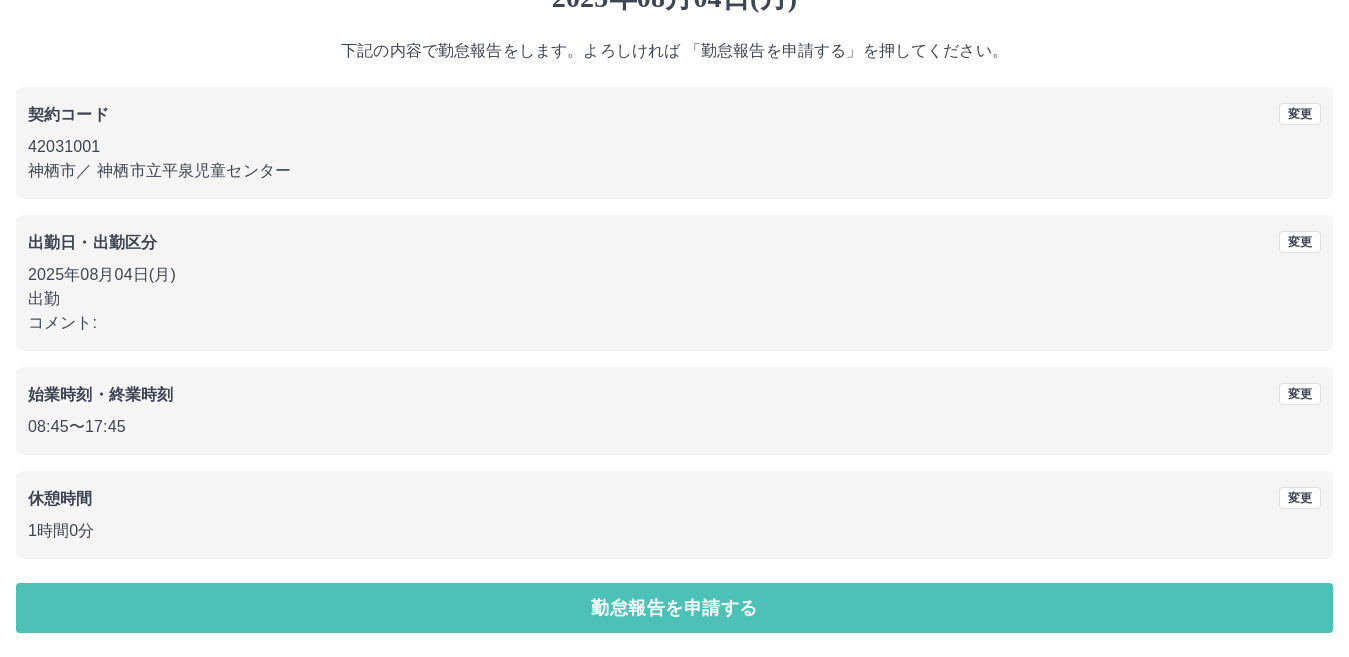 click on "勤怠報告を申請する" at bounding box center [674, 608] 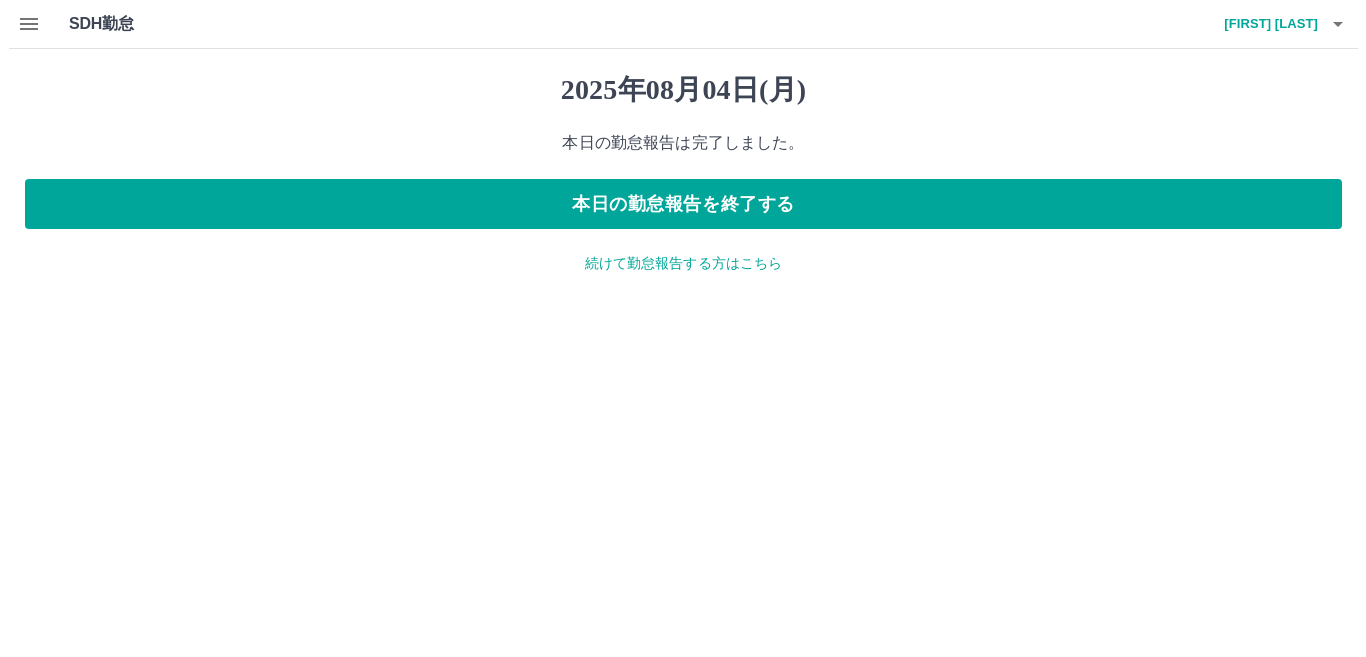 scroll, scrollTop: 0, scrollLeft: 0, axis: both 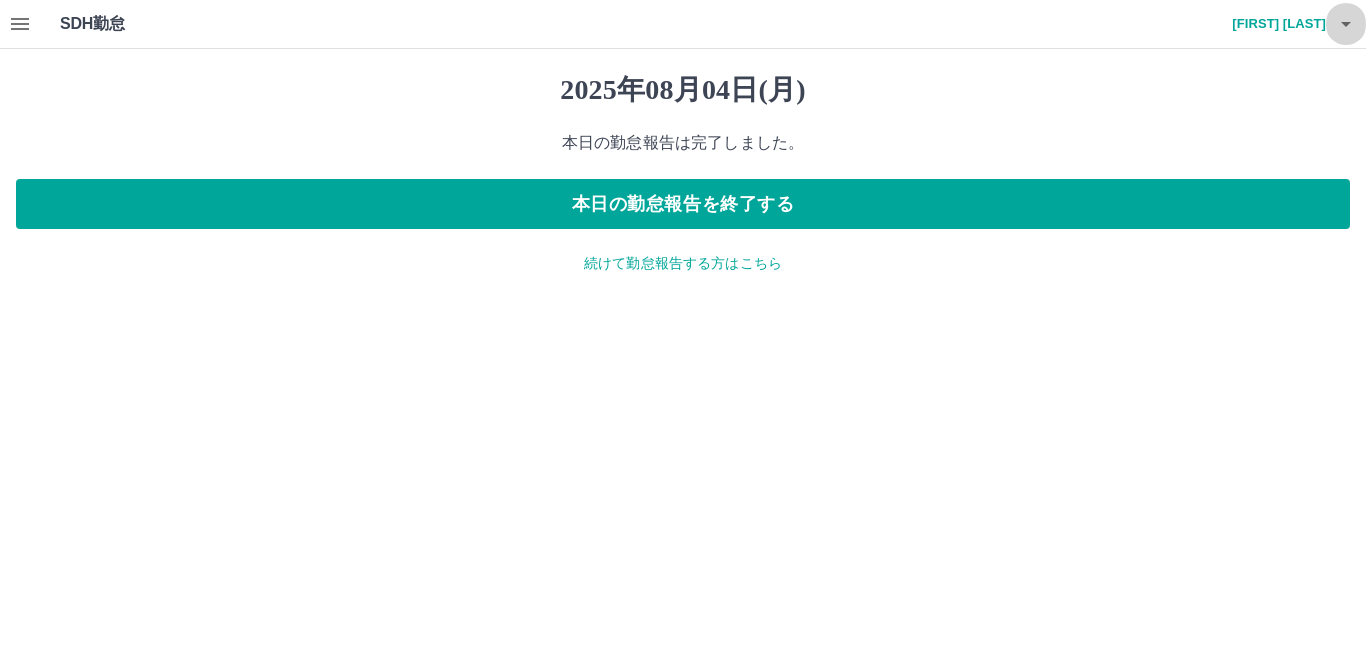 click 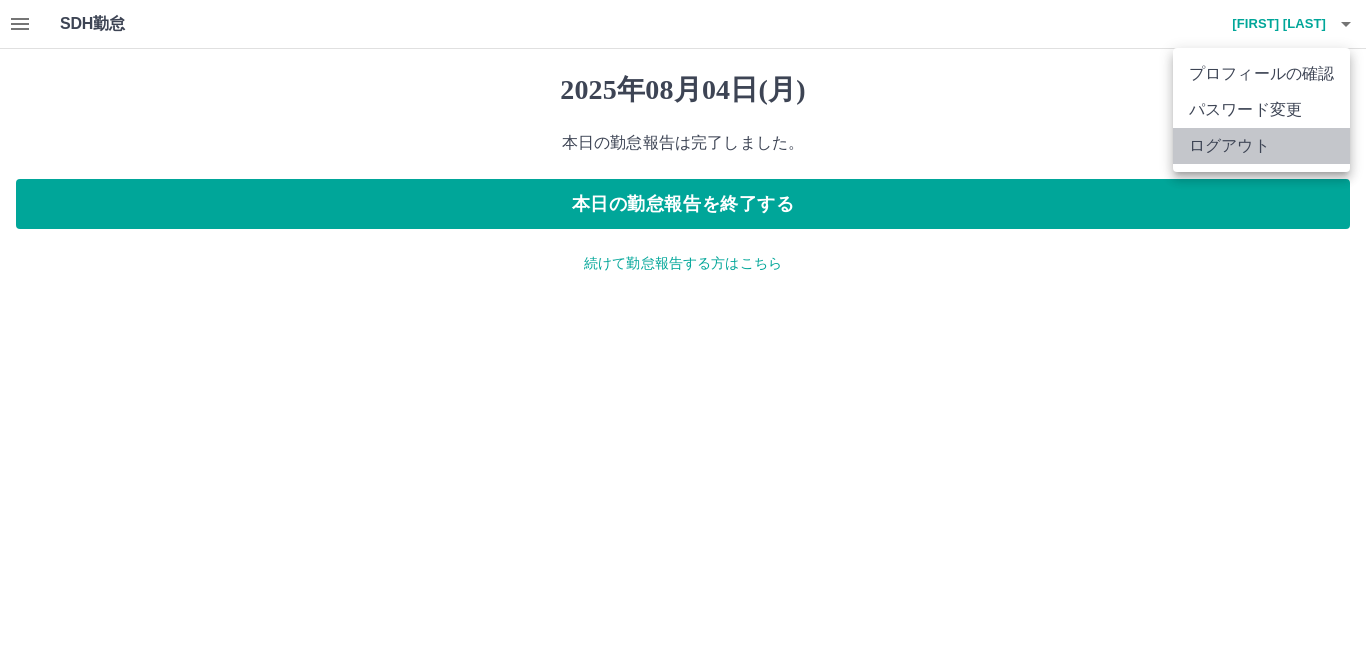 click on "ログアウト" at bounding box center [1261, 146] 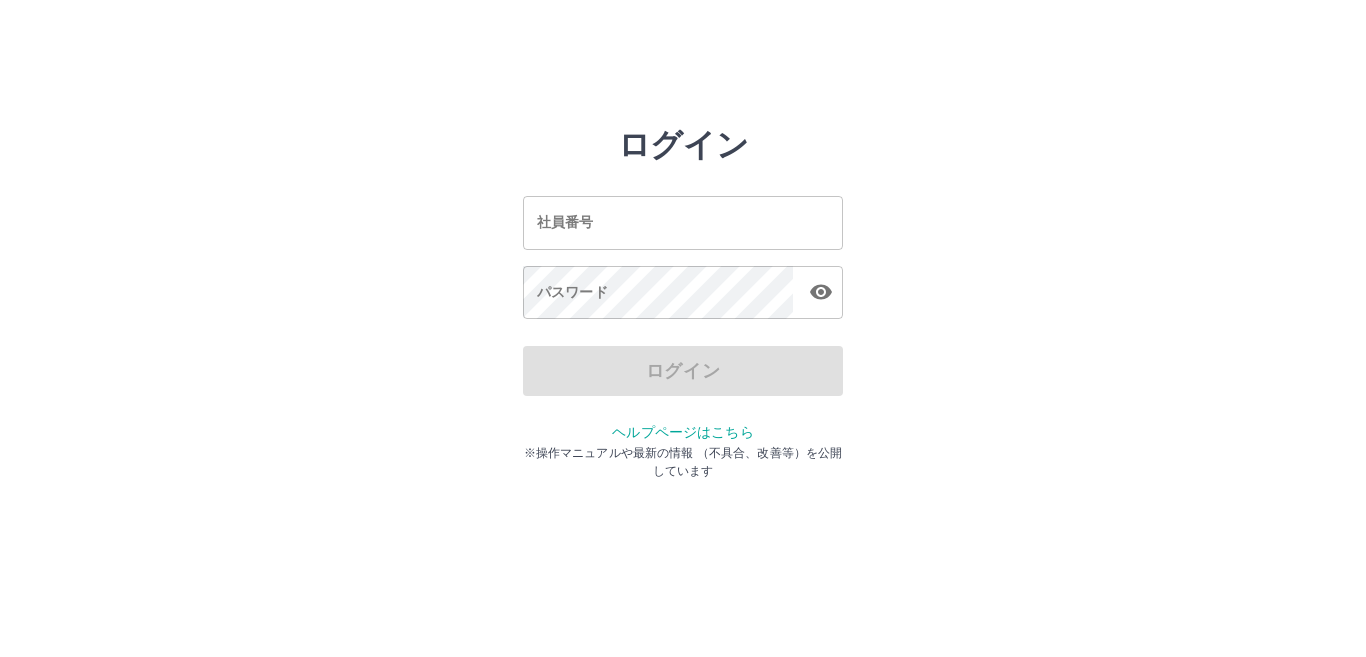 scroll, scrollTop: 0, scrollLeft: 0, axis: both 